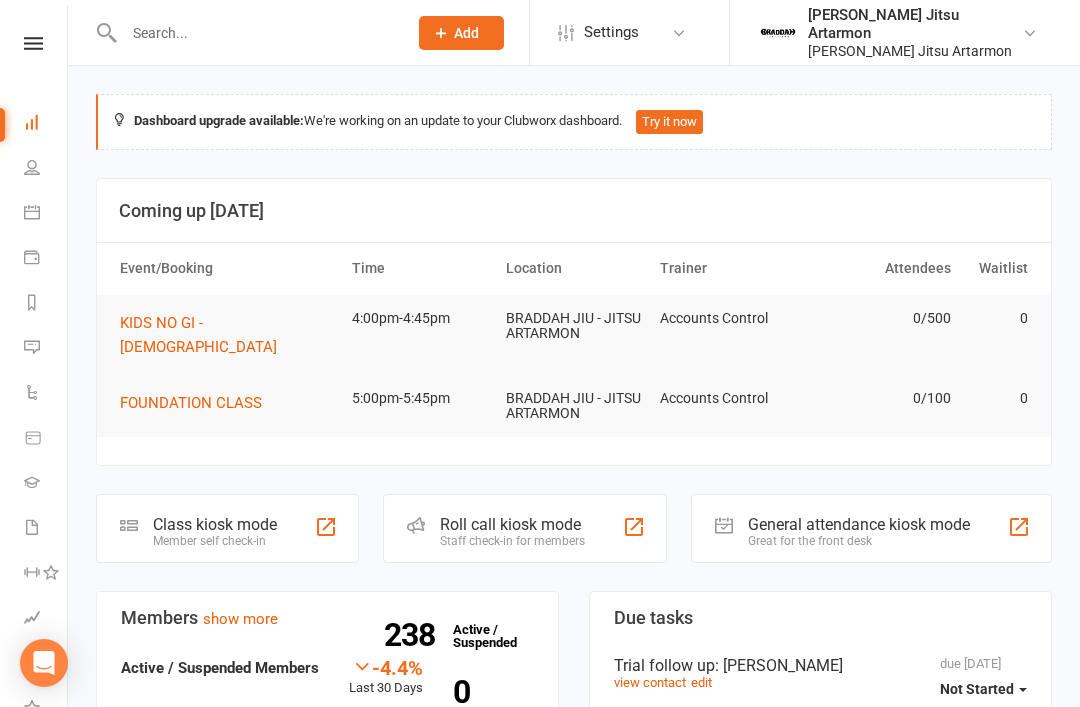 scroll, scrollTop: 0, scrollLeft: 0, axis: both 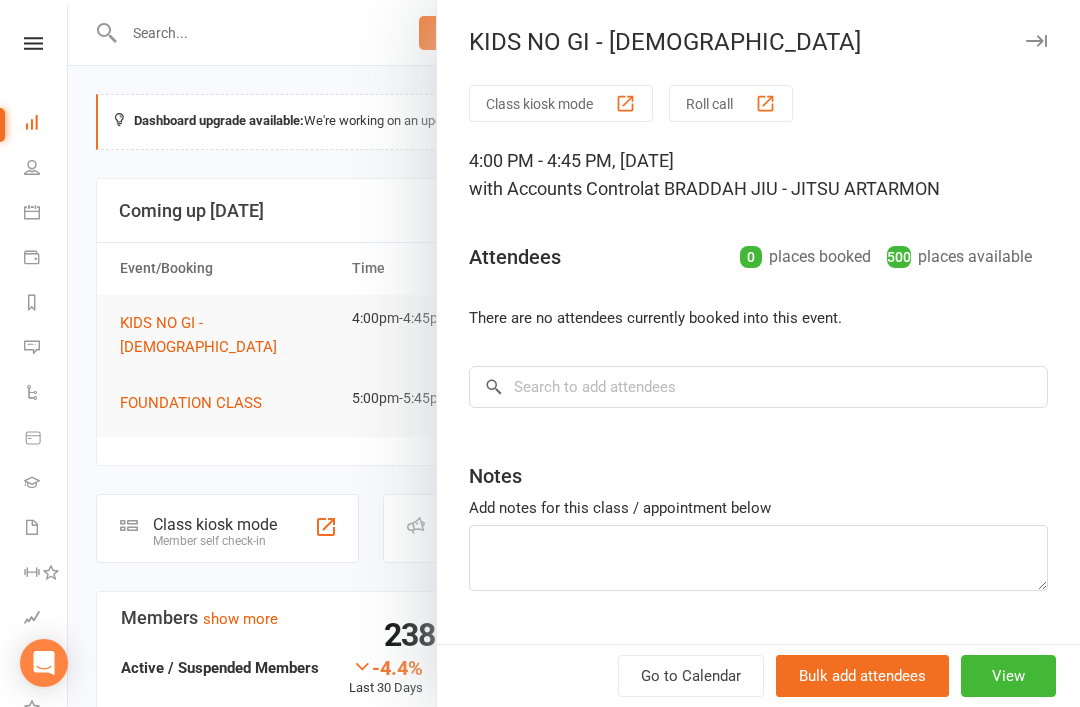 click at bounding box center [574, 353] 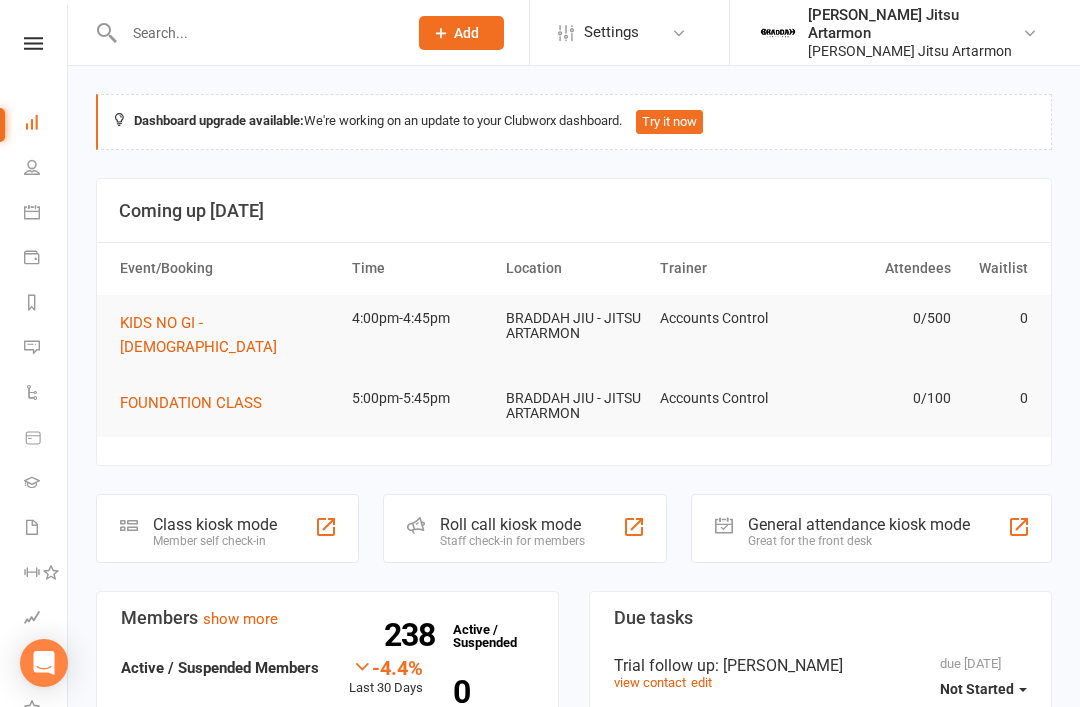 click at bounding box center (33, 43) 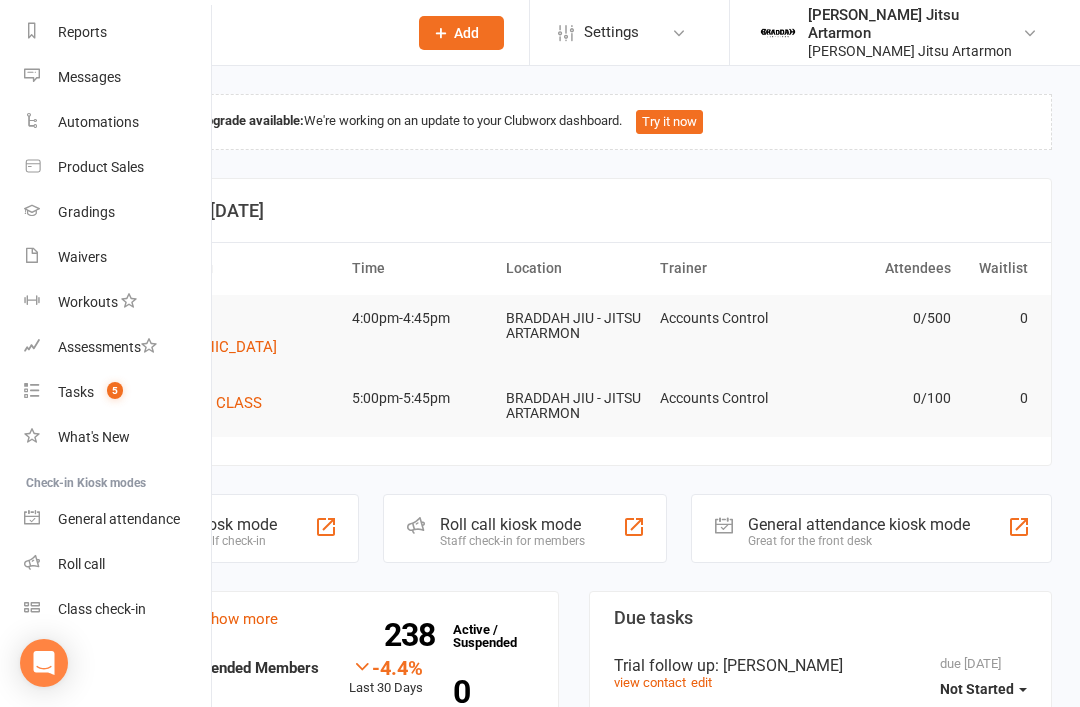 scroll, scrollTop: 255, scrollLeft: 0, axis: vertical 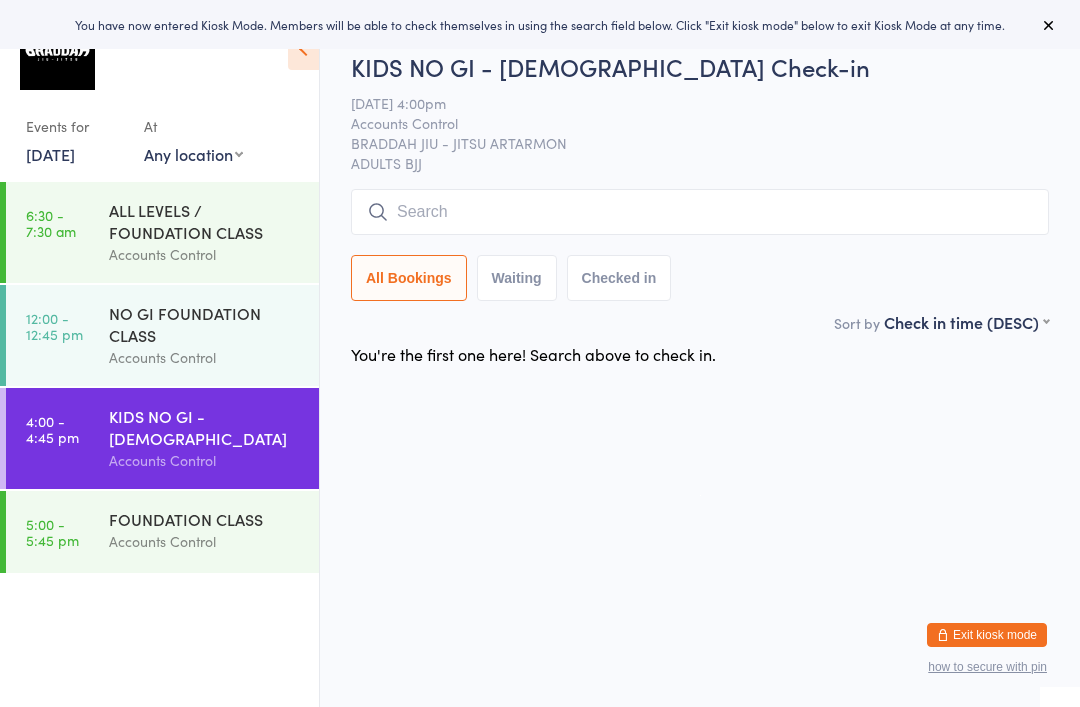 click on "Accounts Control" at bounding box center [205, 541] 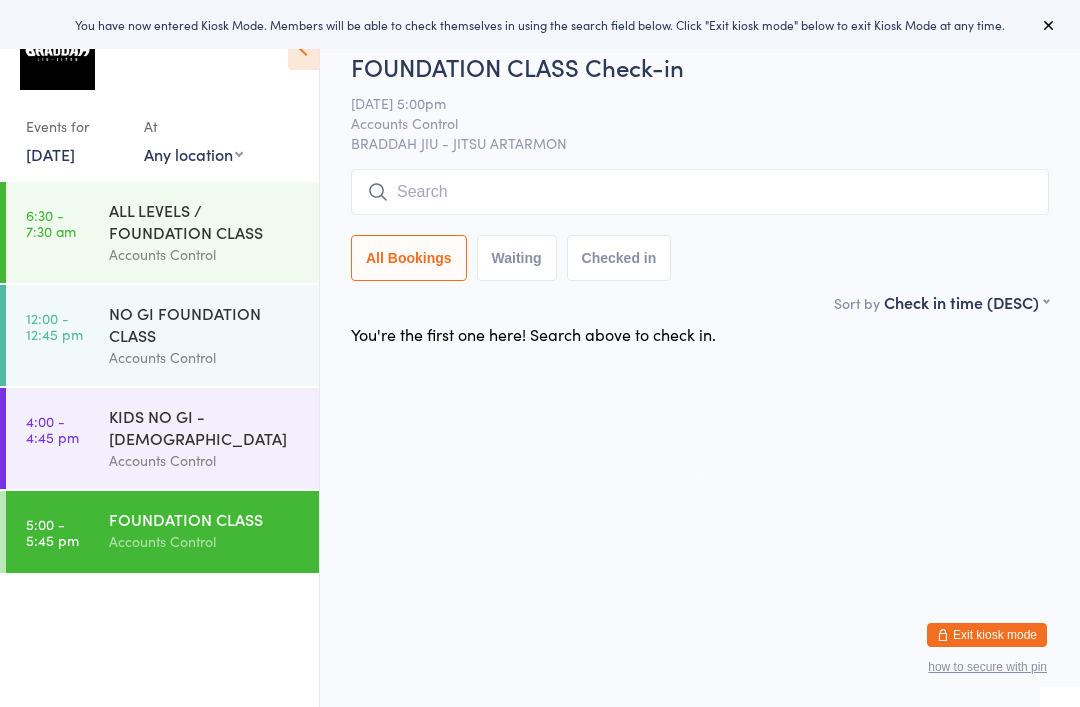 click at bounding box center [700, 192] 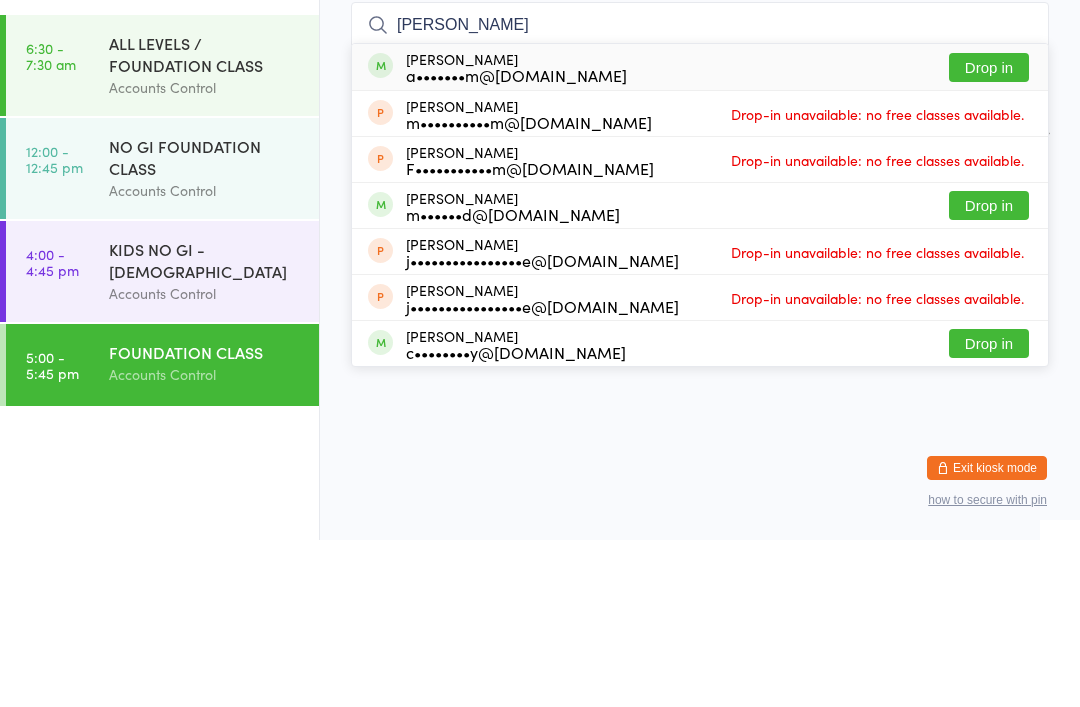 type on "Collum" 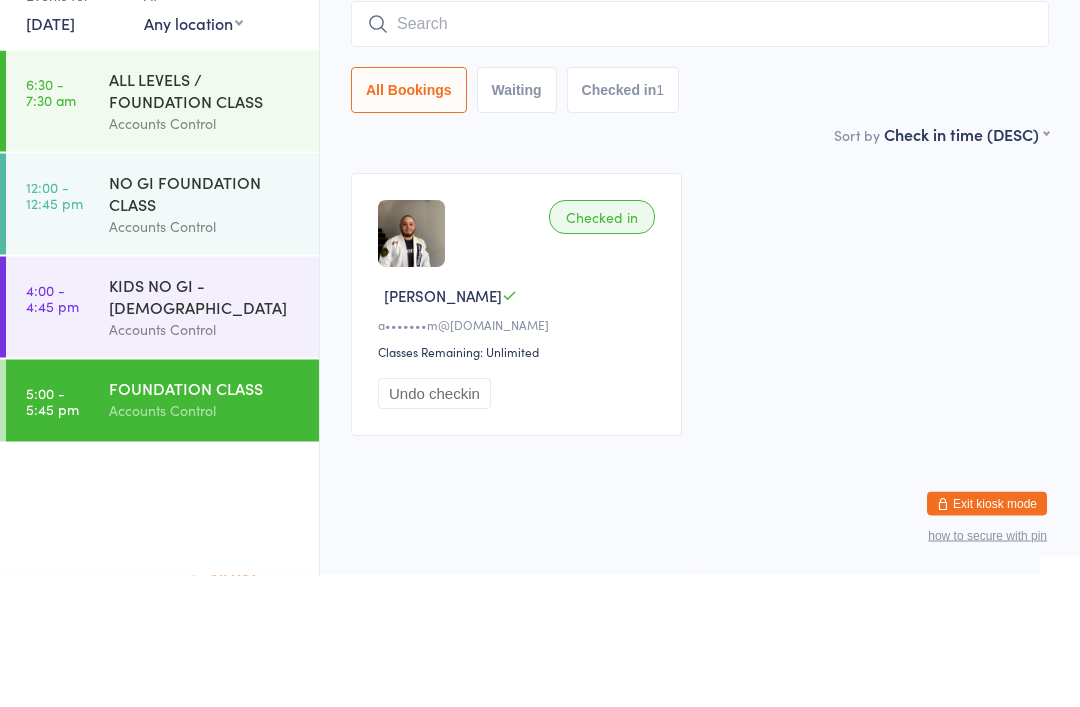 scroll, scrollTop: 51, scrollLeft: 0, axis: vertical 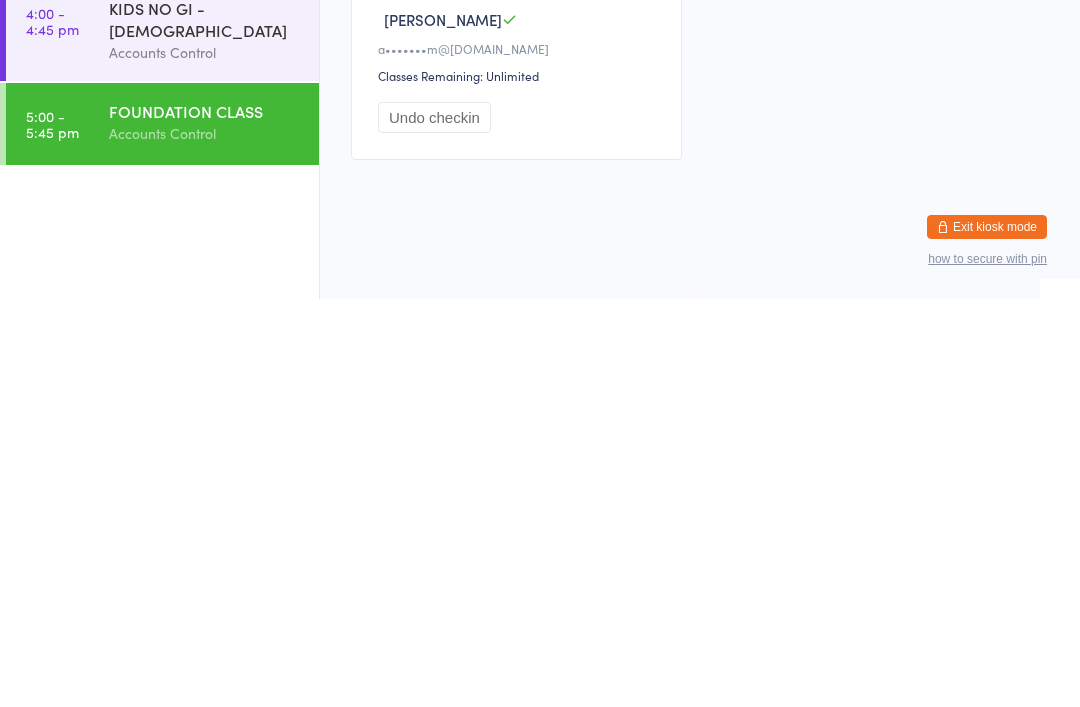 click on "Accounts Control" at bounding box center [205, 460] 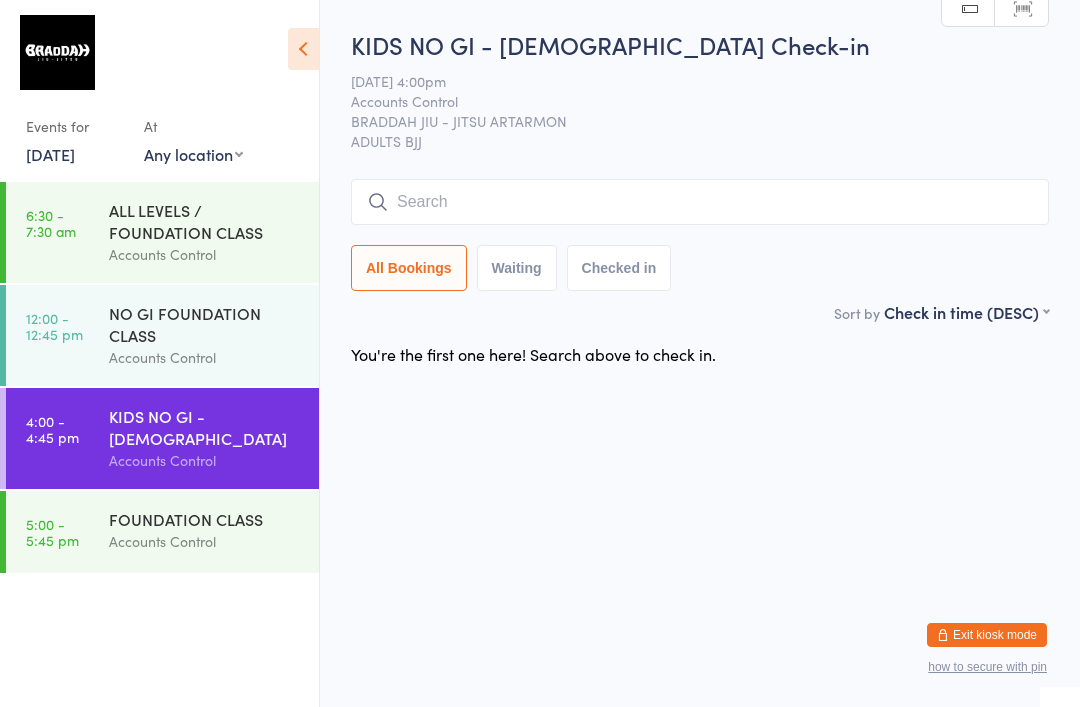 click at bounding box center [700, 202] 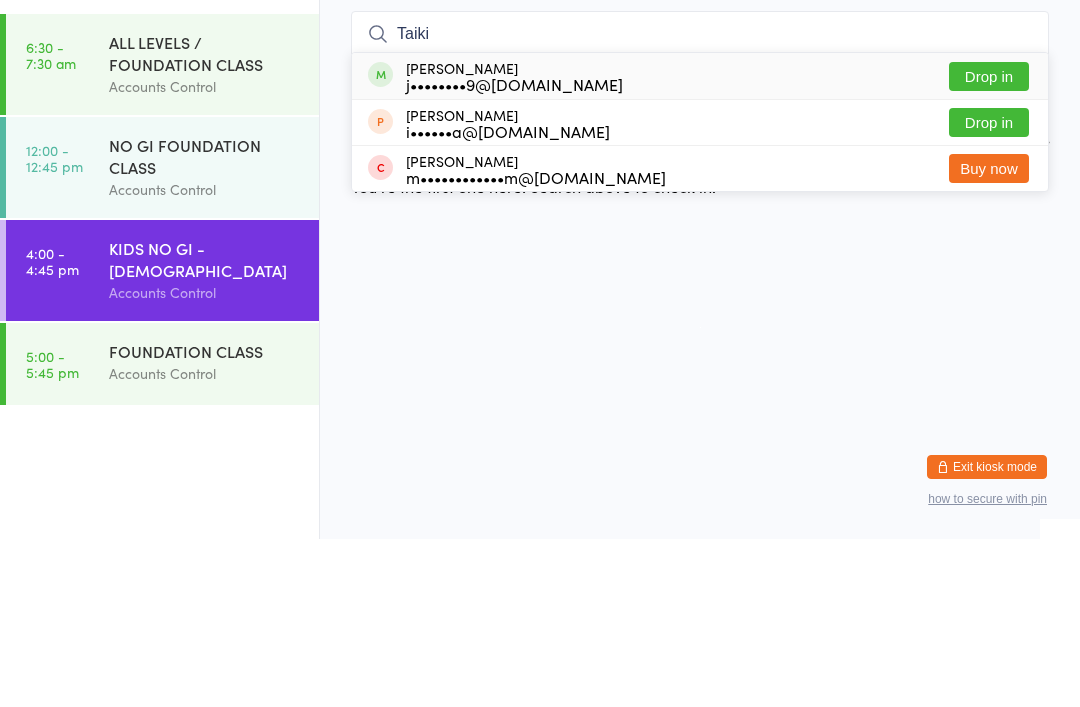 type on "Taiki" 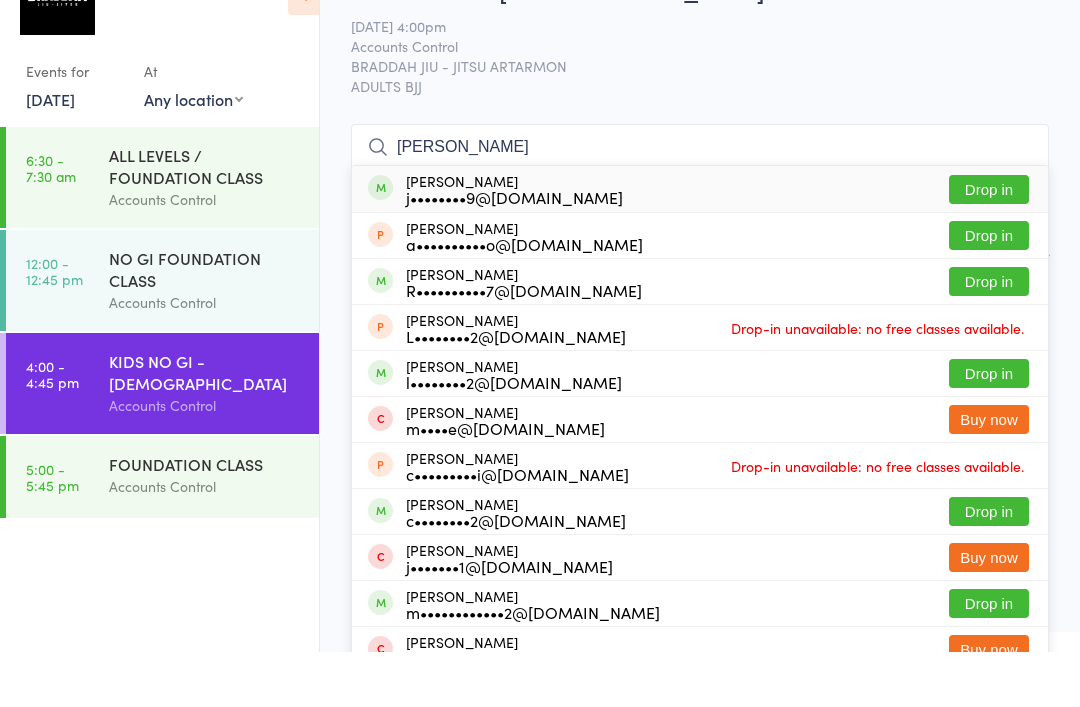 type on "lilia" 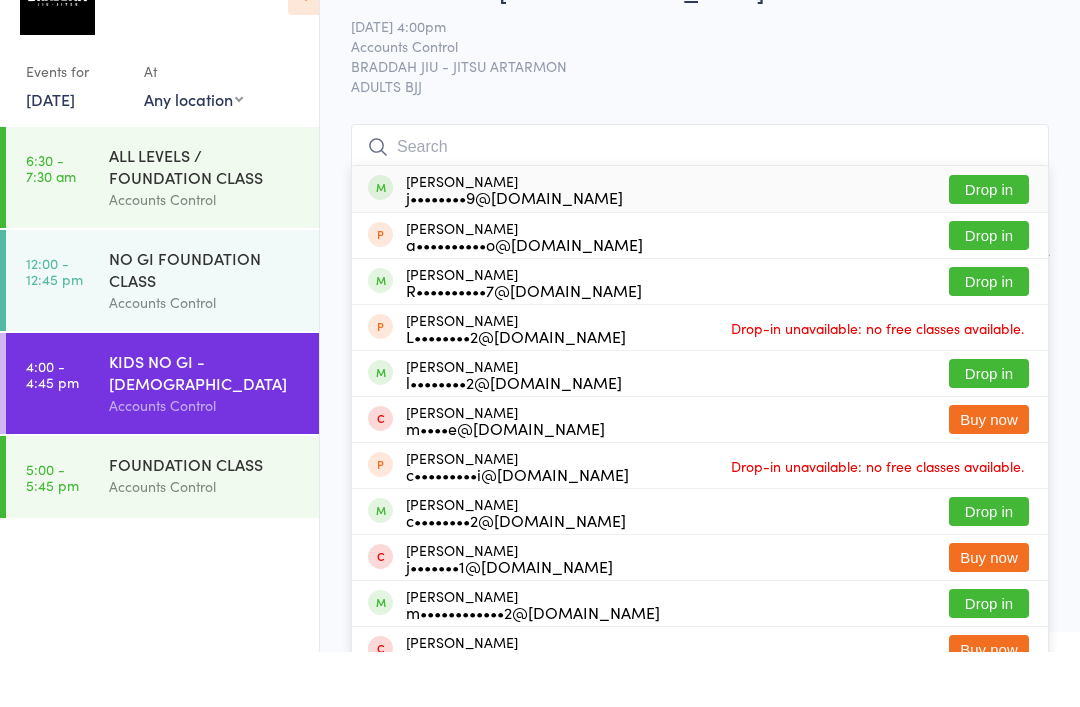 scroll, scrollTop: 55, scrollLeft: 0, axis: vertical 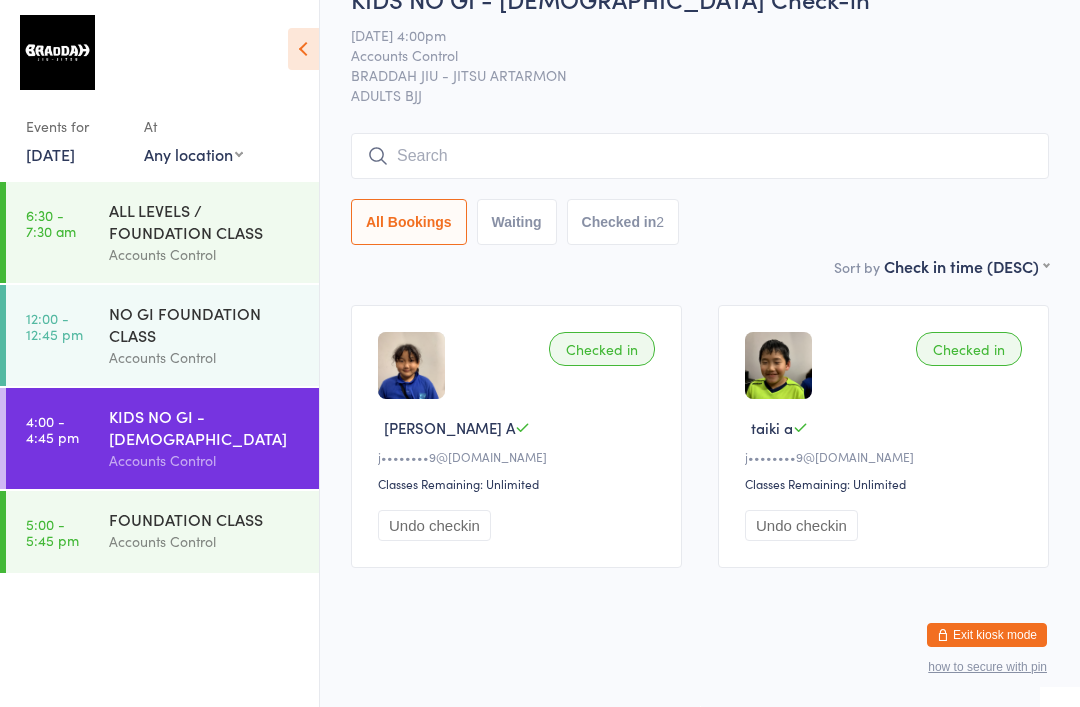 click on "KIDS NO GI - 6 TO 15 YO Check-in 11 Jul 4:00pm  Accounts Control  BRADDAH JIU - JITSU ARTARMON  ADULTS BJJ  Manual search Scanner input All Bookings Waiting  Checked in  2" at bounding box center [700, 118] 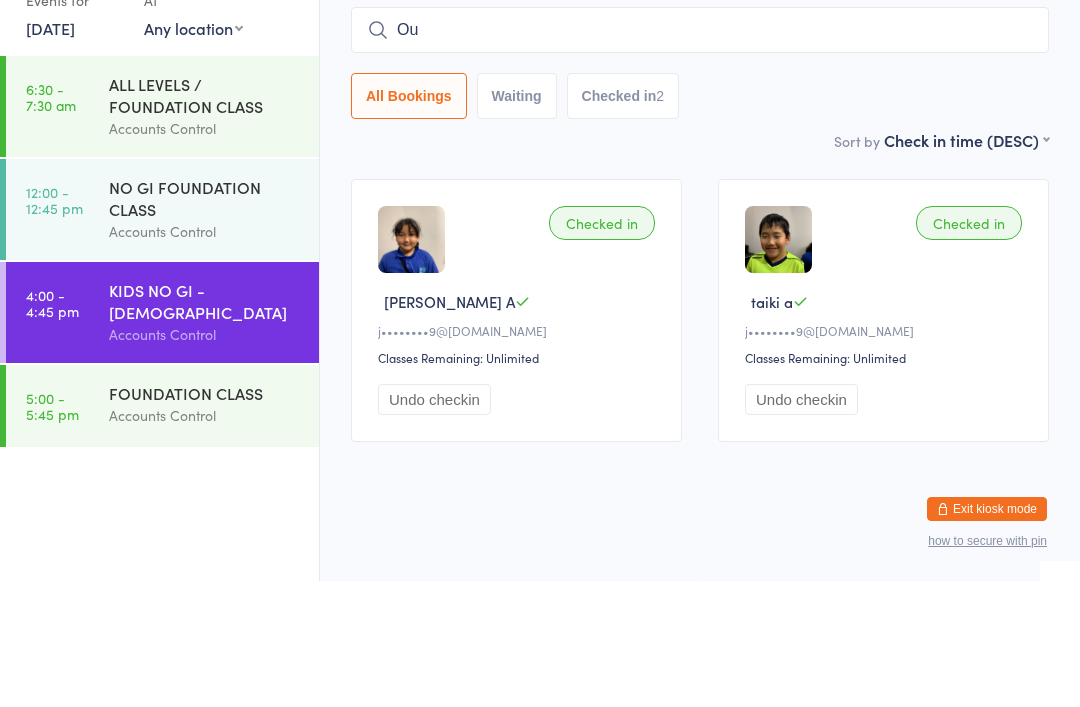 type on "O" 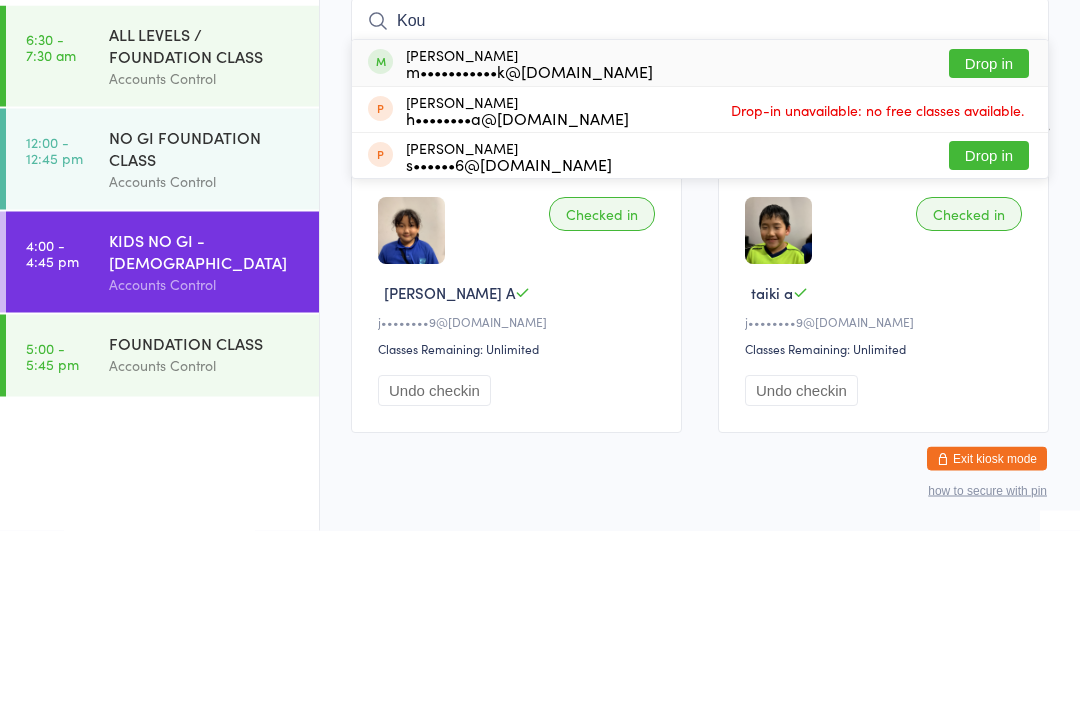 scroll, scrollTop: 0, scrollLeft: 0, axis: both 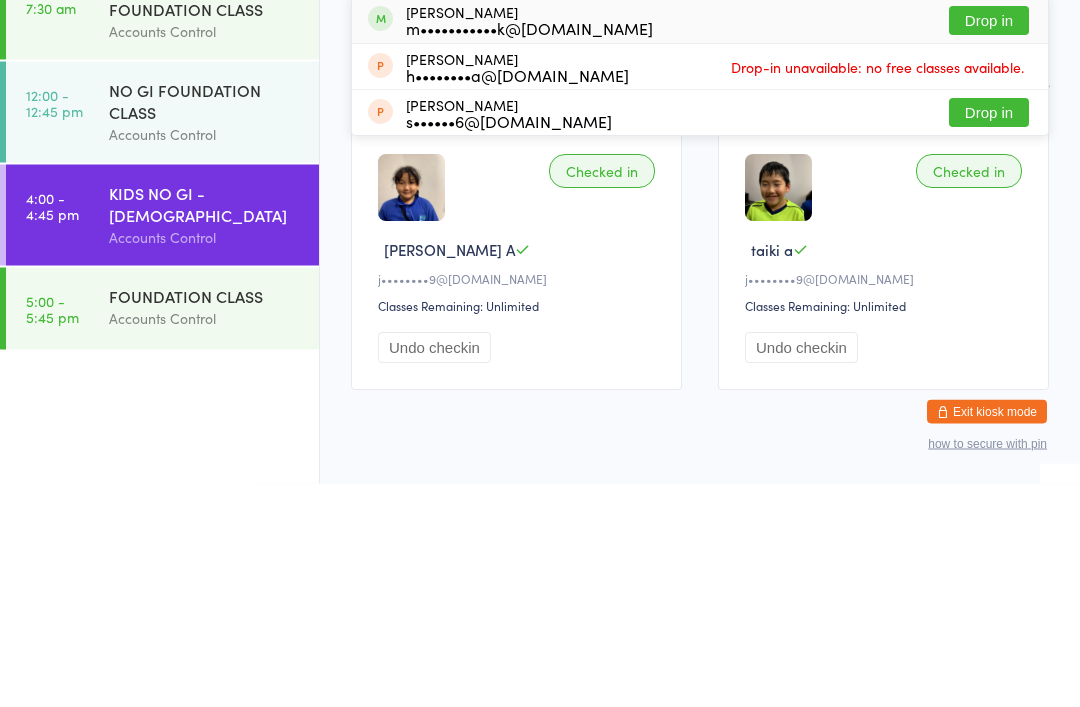 type on "Kou" 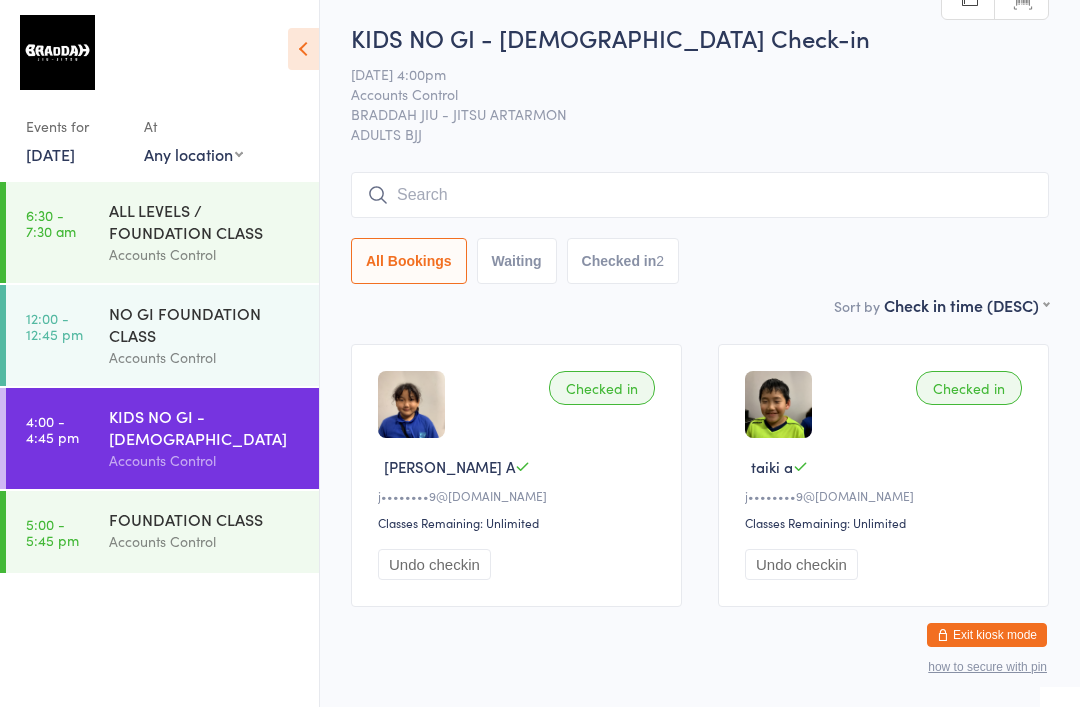click at bounding box center [700, 195] 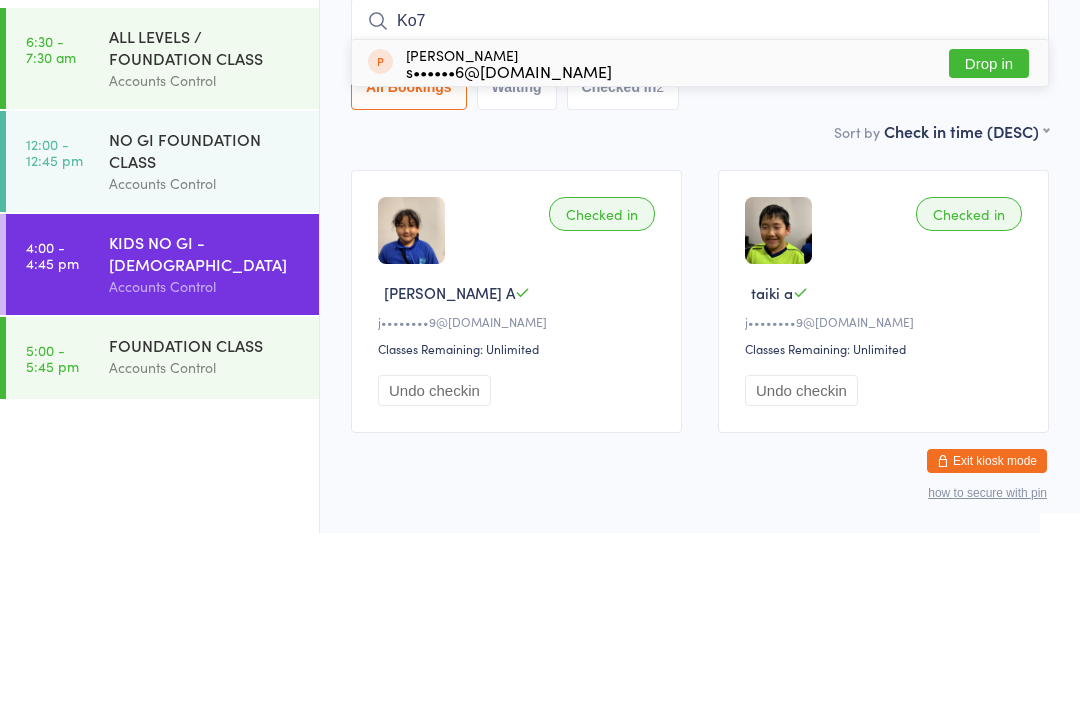 type on "Ko7" 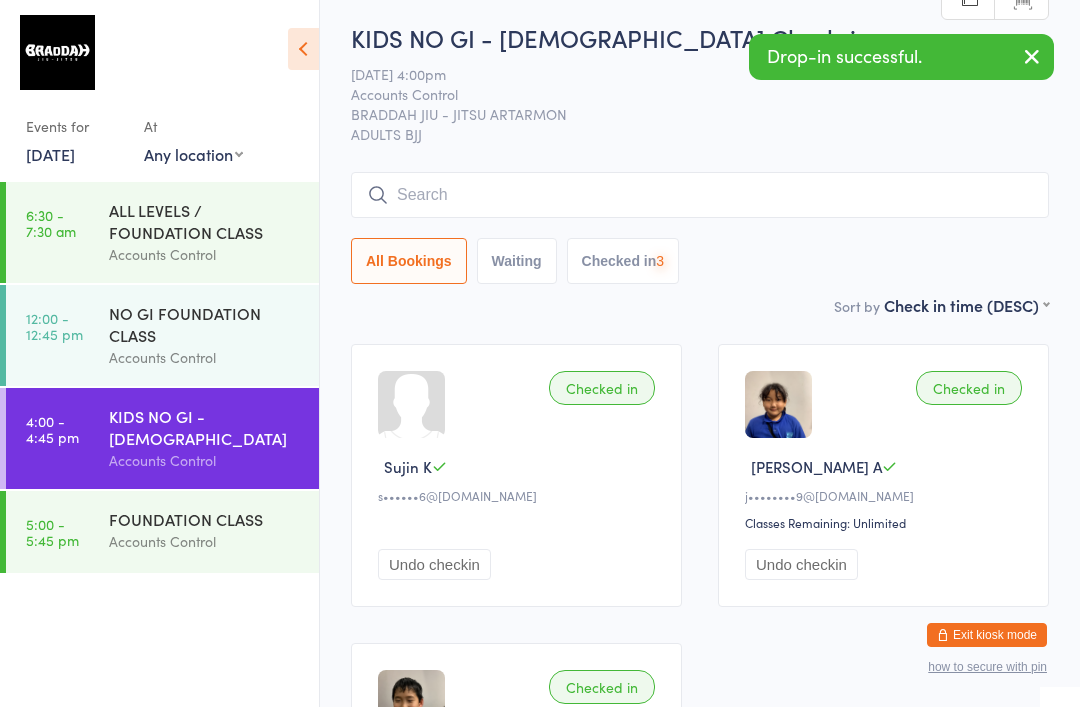 click at bounding box center [700, 195] 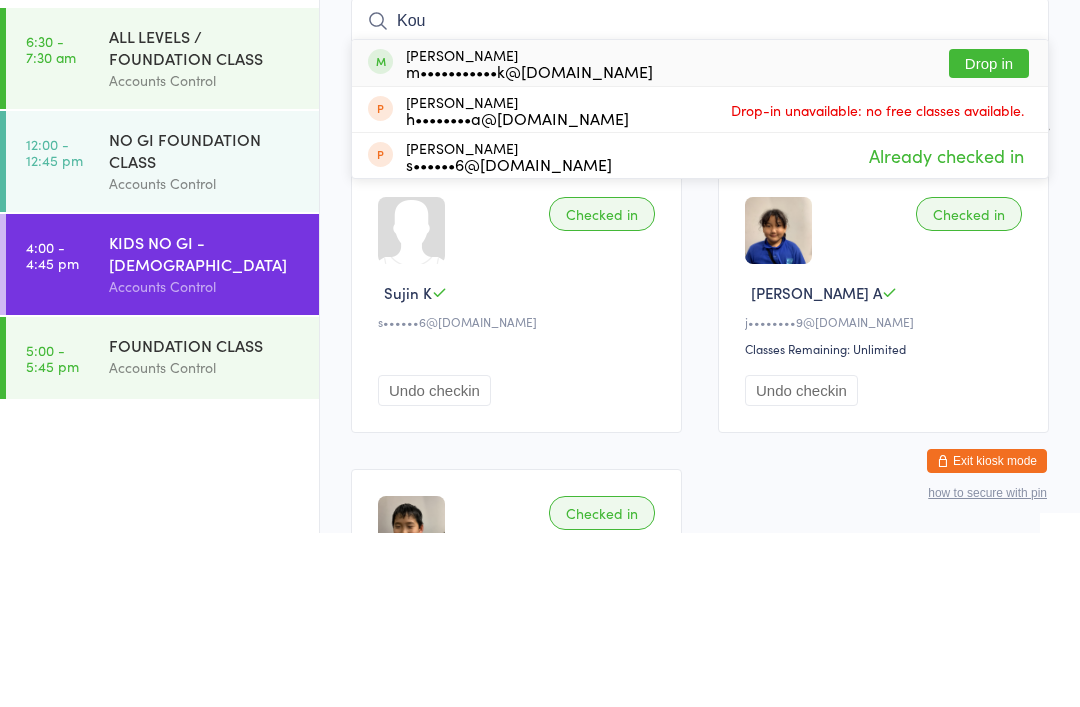 type on "Kou" 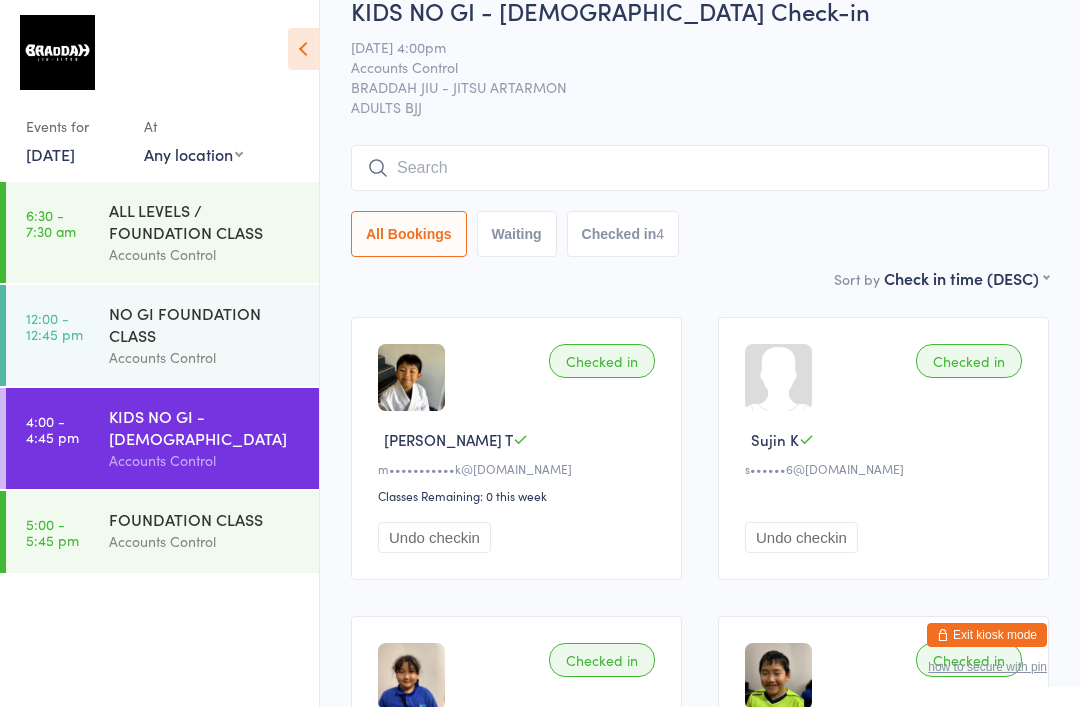scroll, scrollTop: 7, scrollLeft: 0, axis: vertical 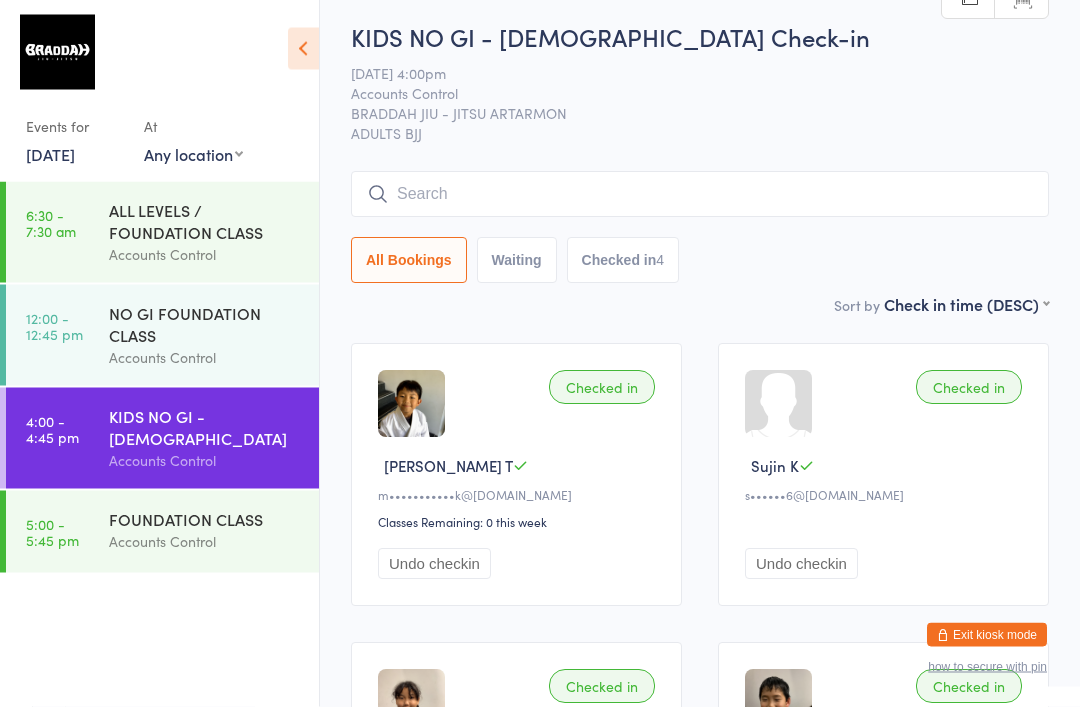click at bounding box center [700, 195] 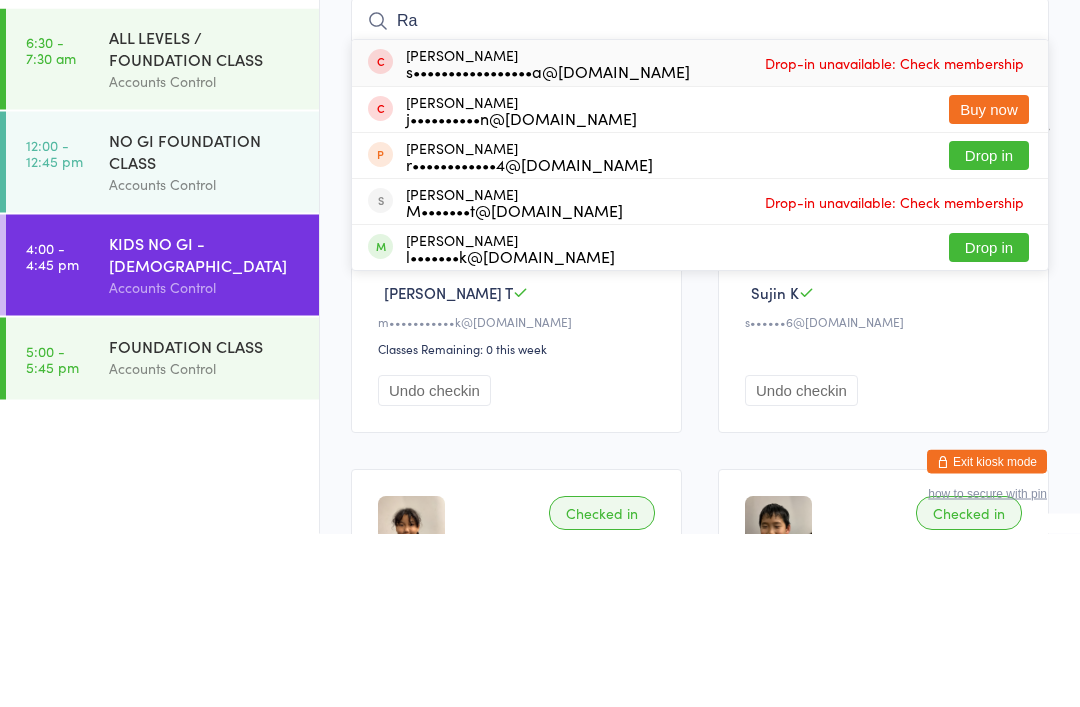 type on "Ra" 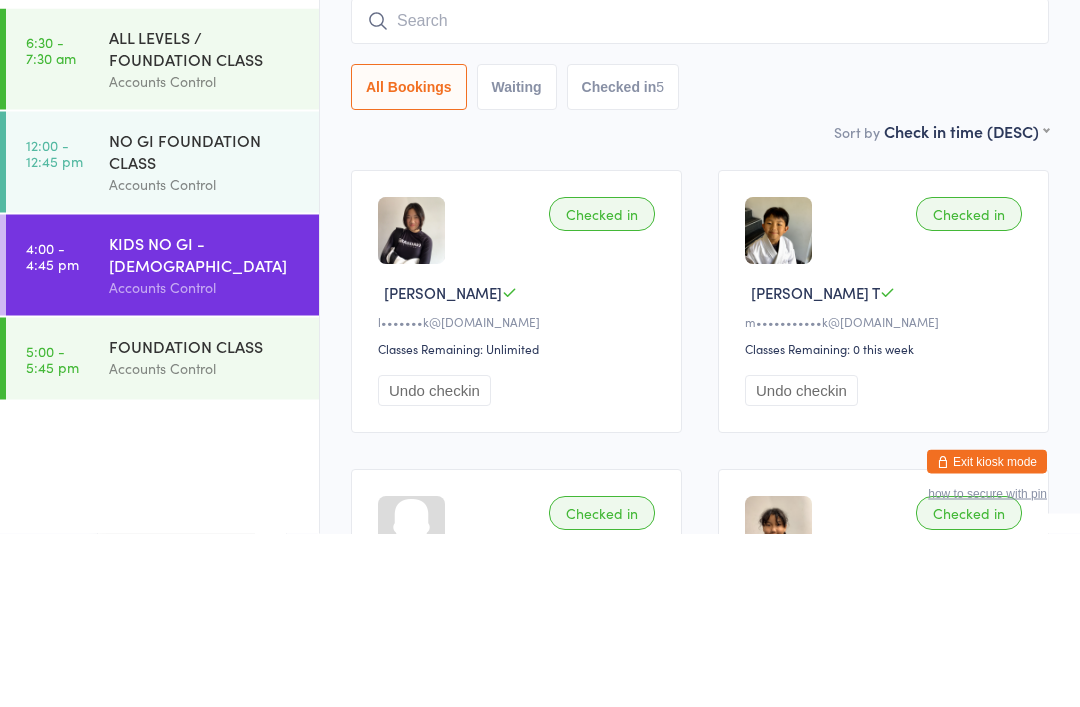 click at bounding box center [700, 195] 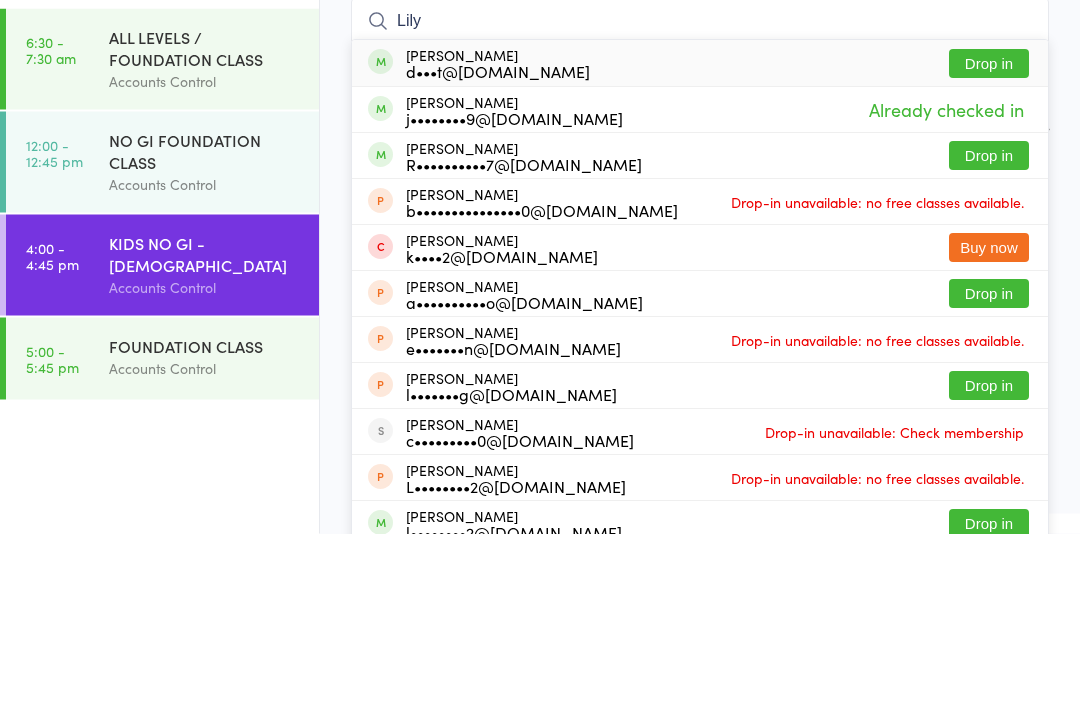 type on "Lily" 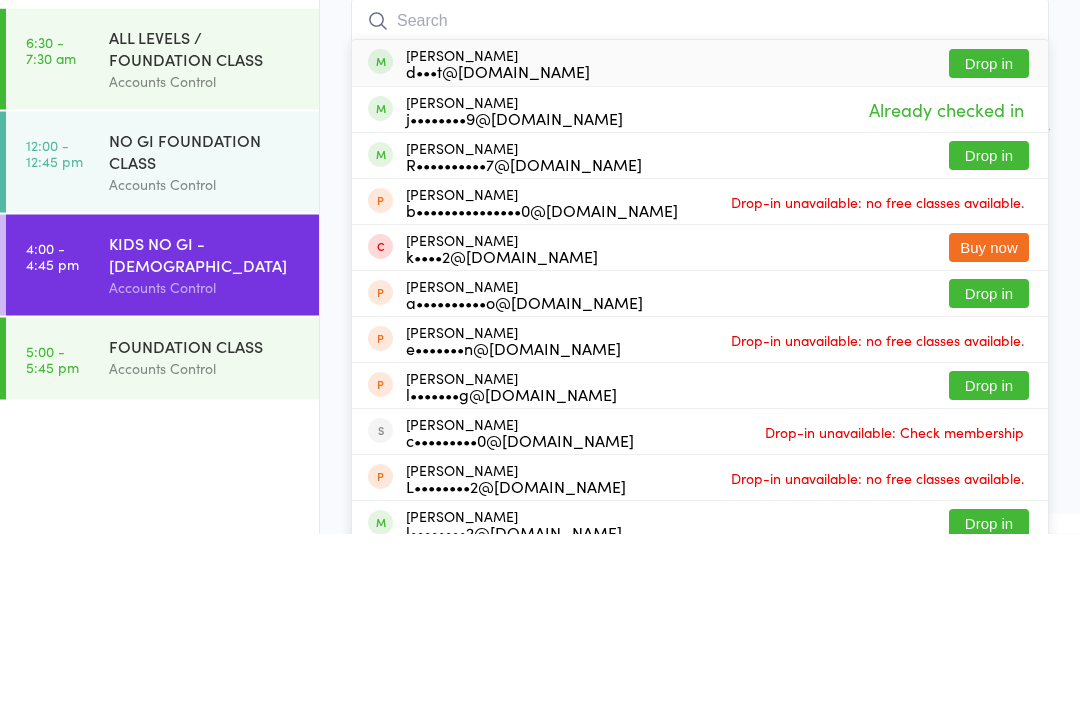 scroll, scrollTop: 181, scrollLeft: 0, axis: vertical 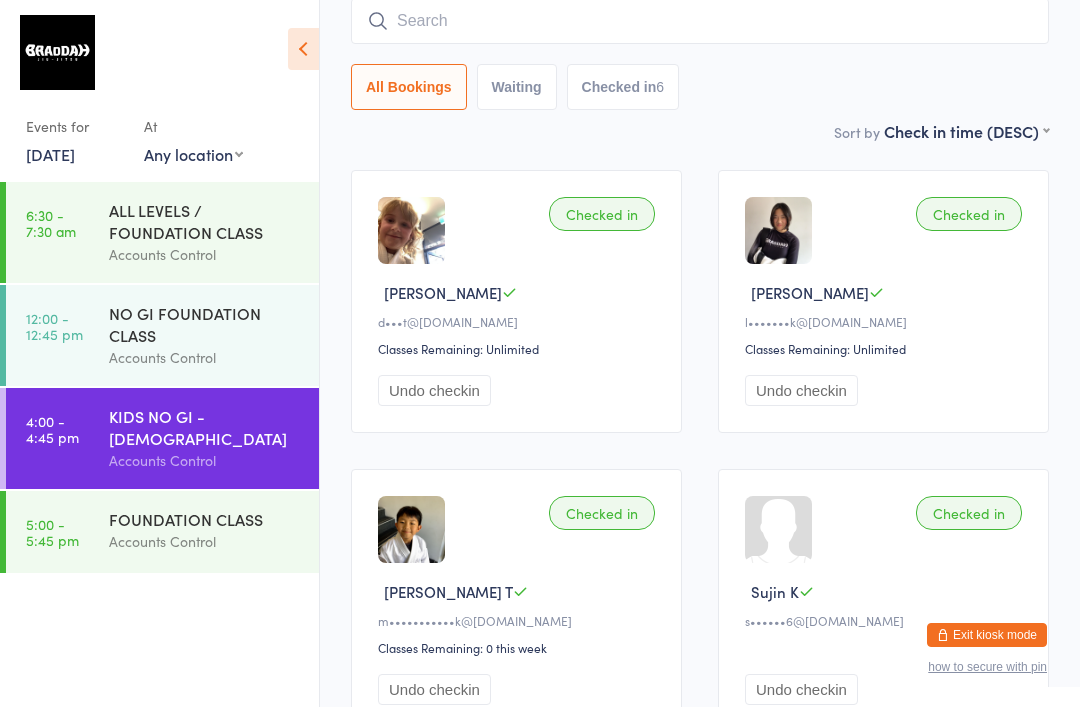 click at bounding box center [700, 21] 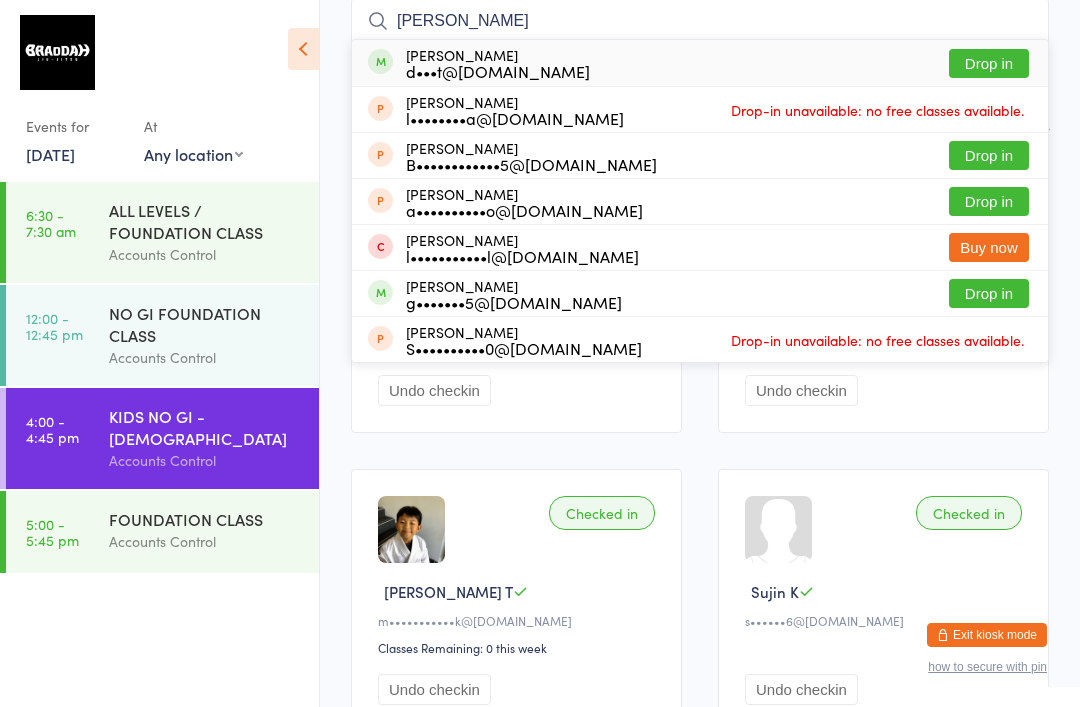 type on "Diana" 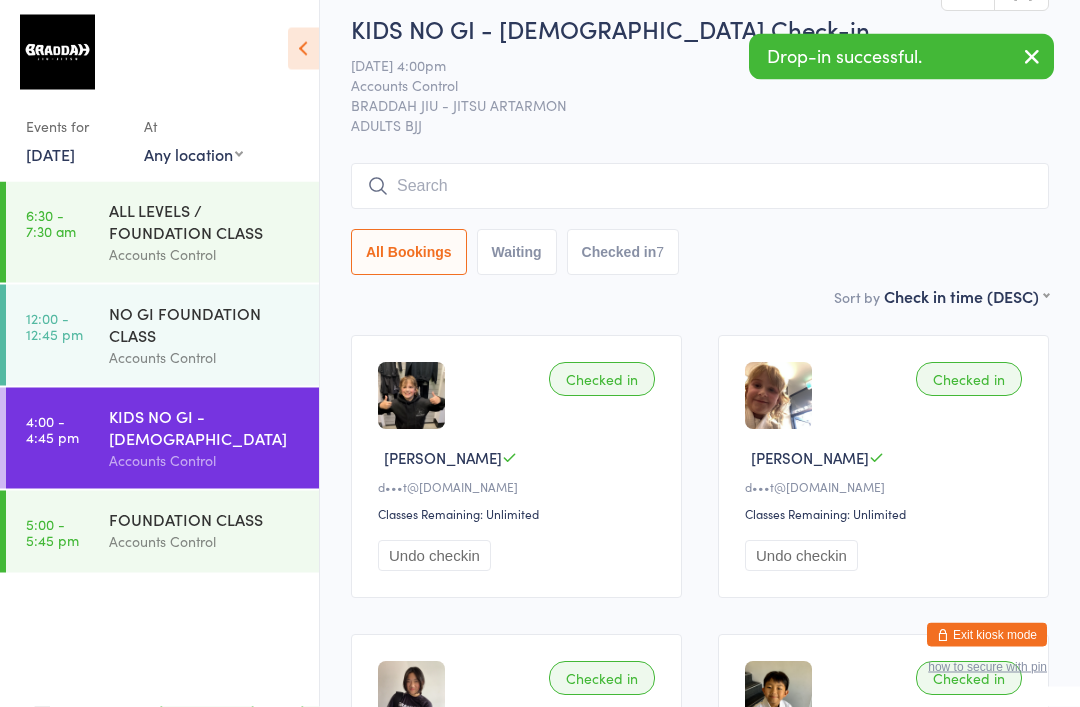 scroll, scrollTop: 0, scrollLeft: 0, axis: both 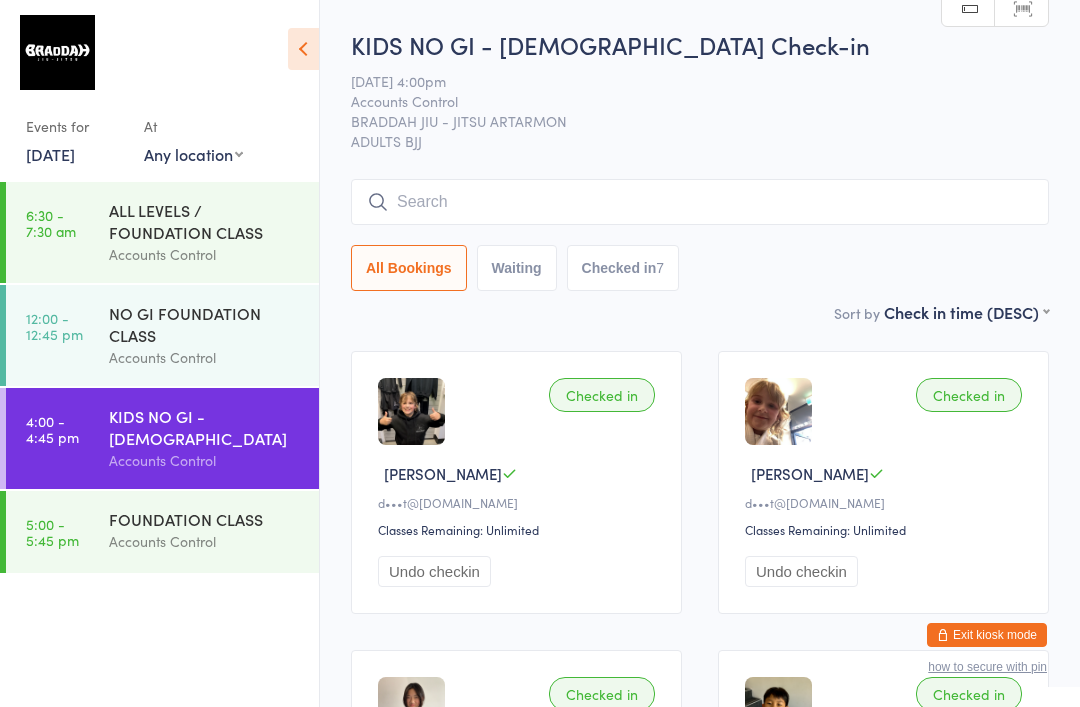 click on "Accounts Control" at bounding box center [205, 541] 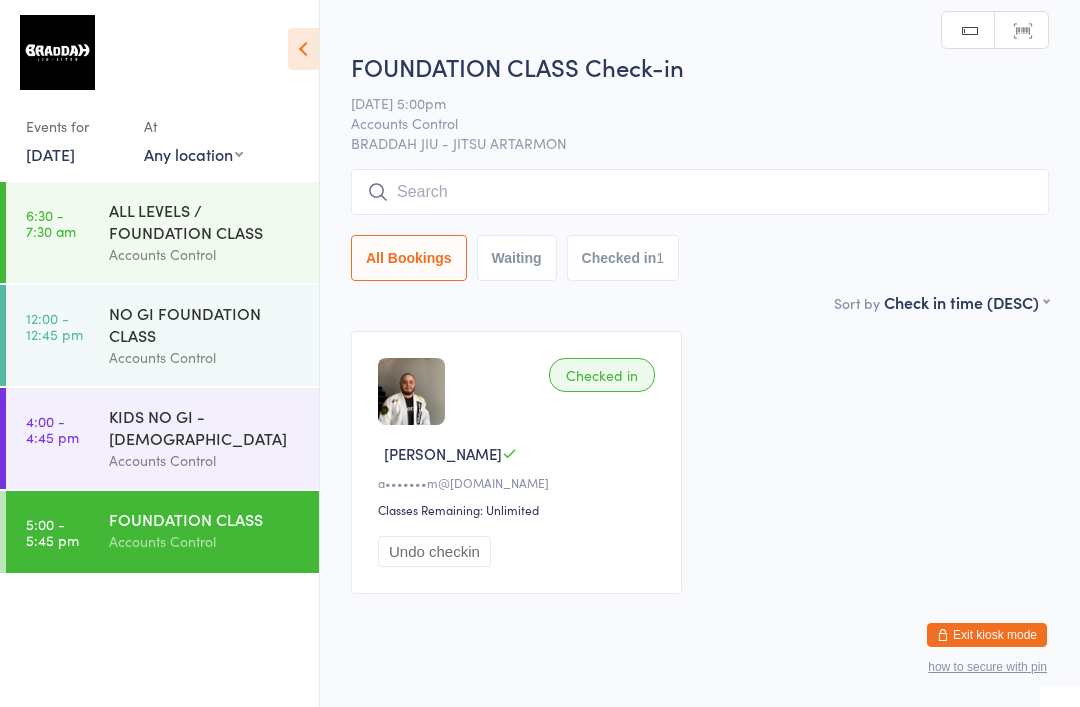 click at bounding box center (700, 192) 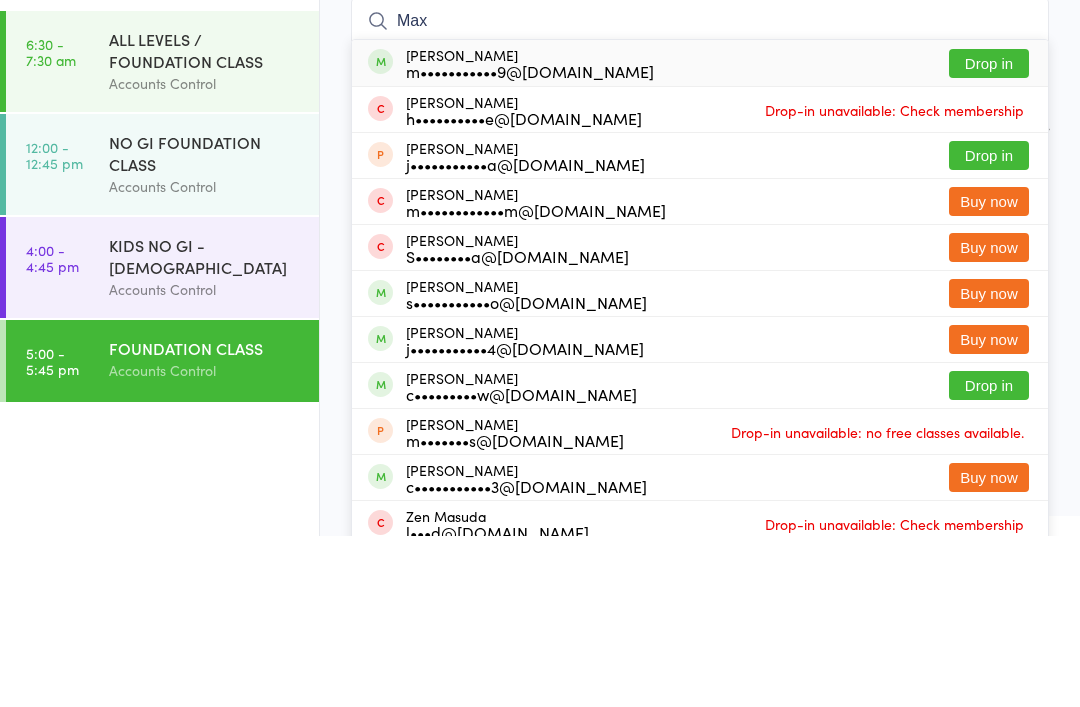 type on "Max" 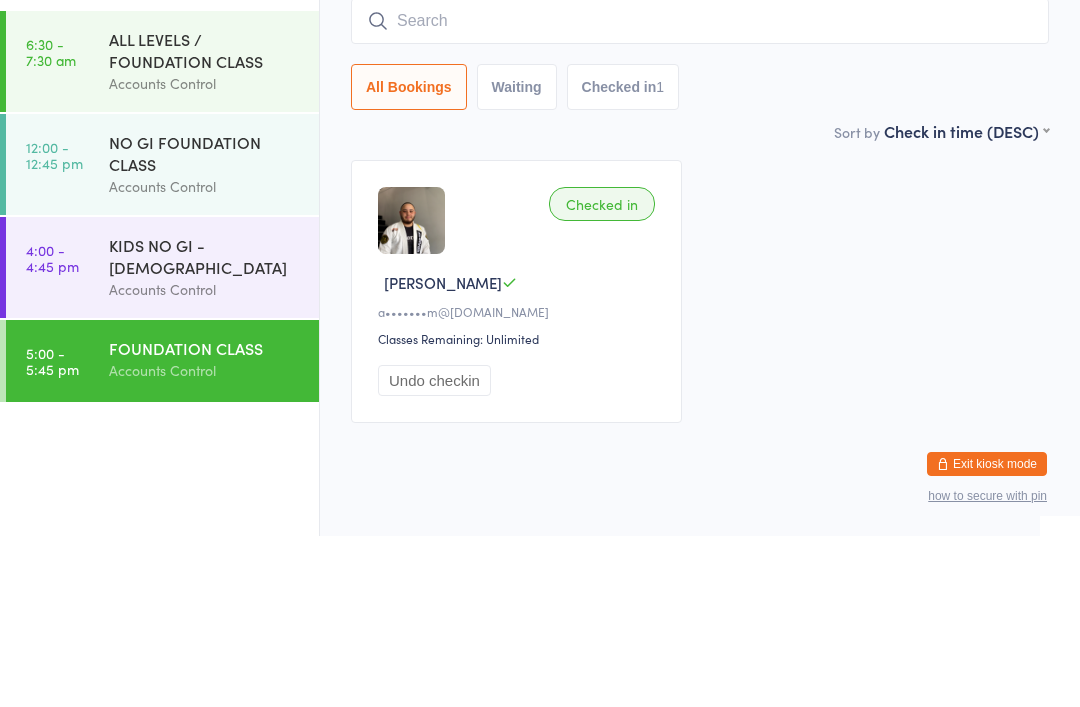 scroll, scrollTop: 51, scrollLeft: 0, axis: vertical 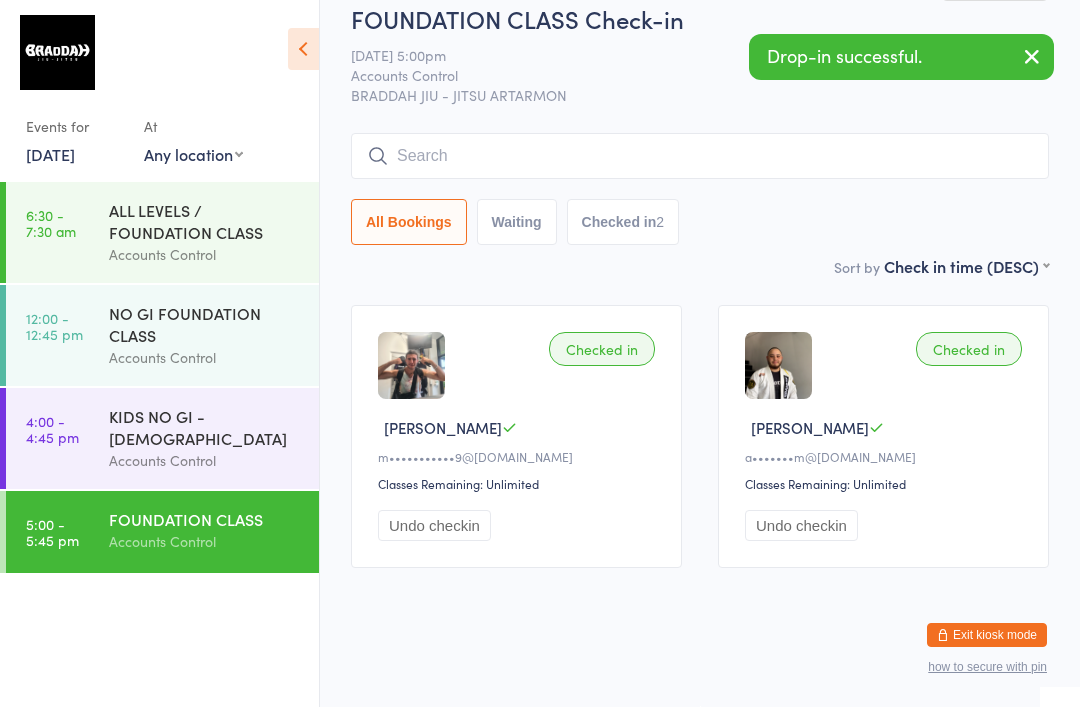 click at bounding box center (700, 156) 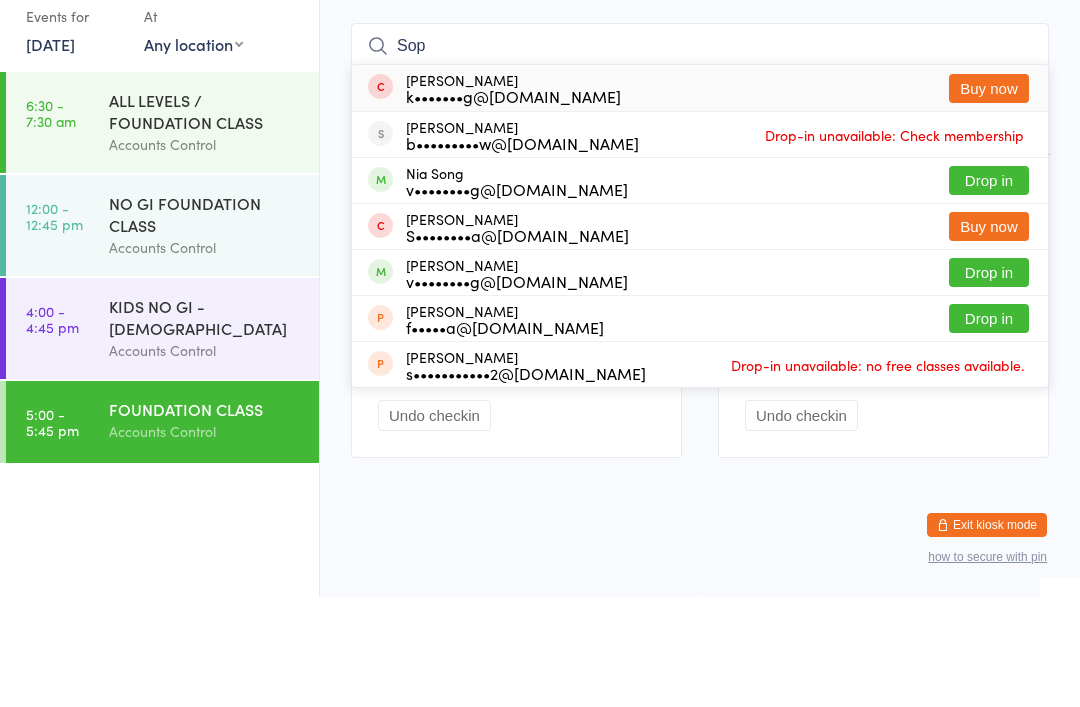 type on "Sop" 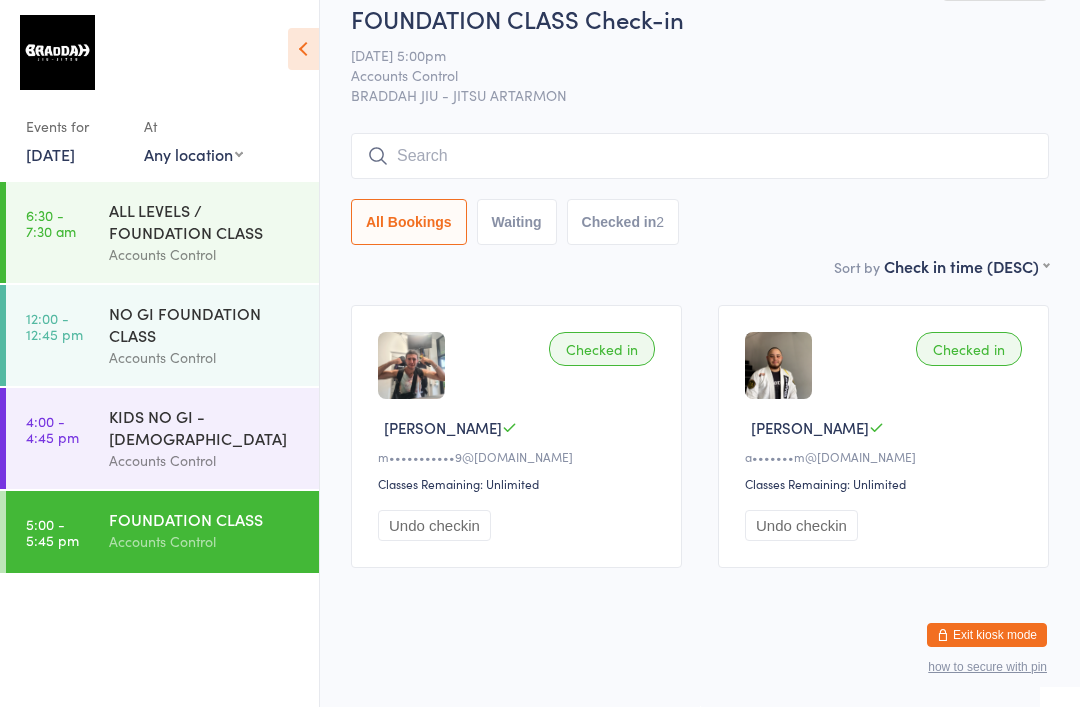 click at bounding box center [700, 156] 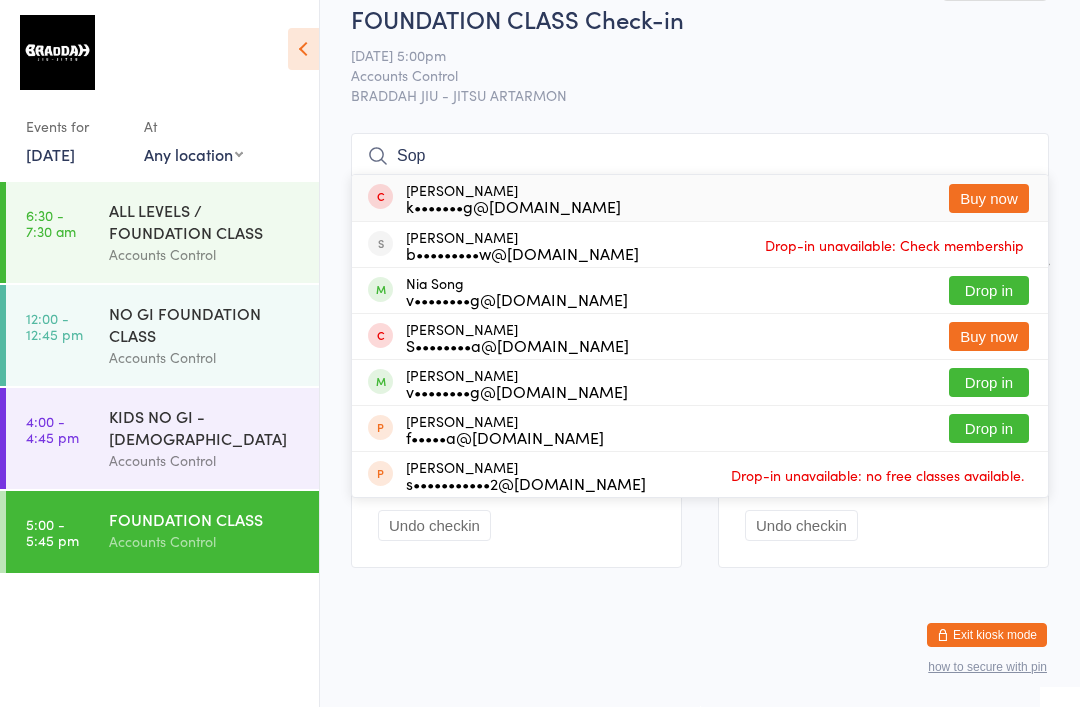 click on "Sop" at bounding box center [700, 156] 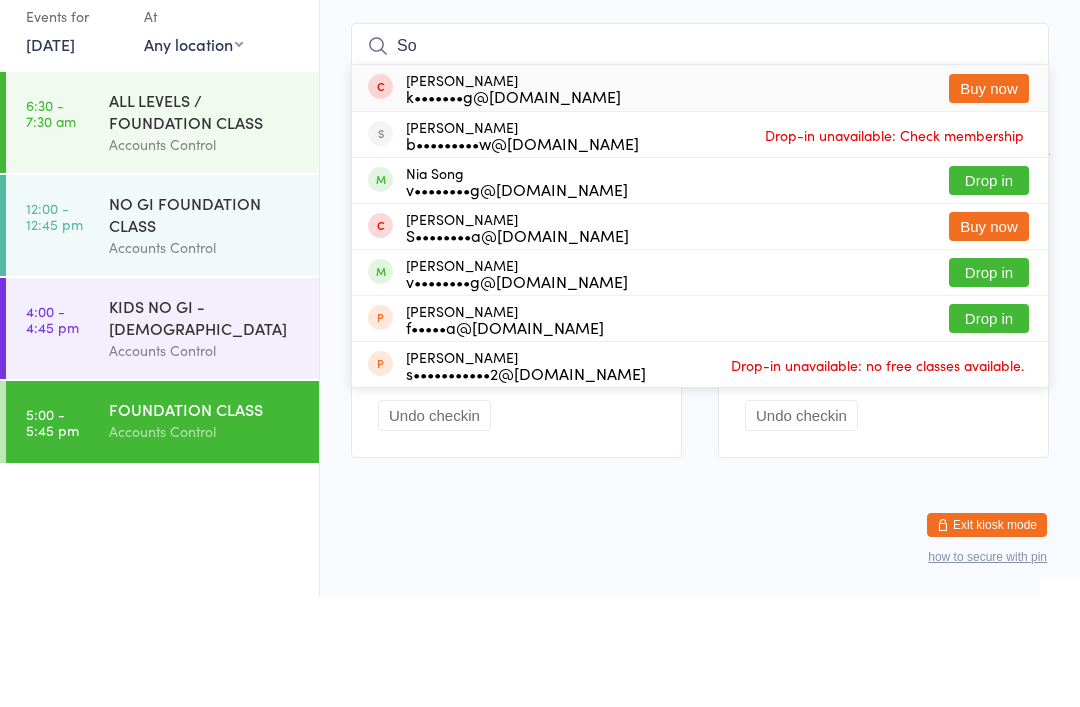 type on "S" 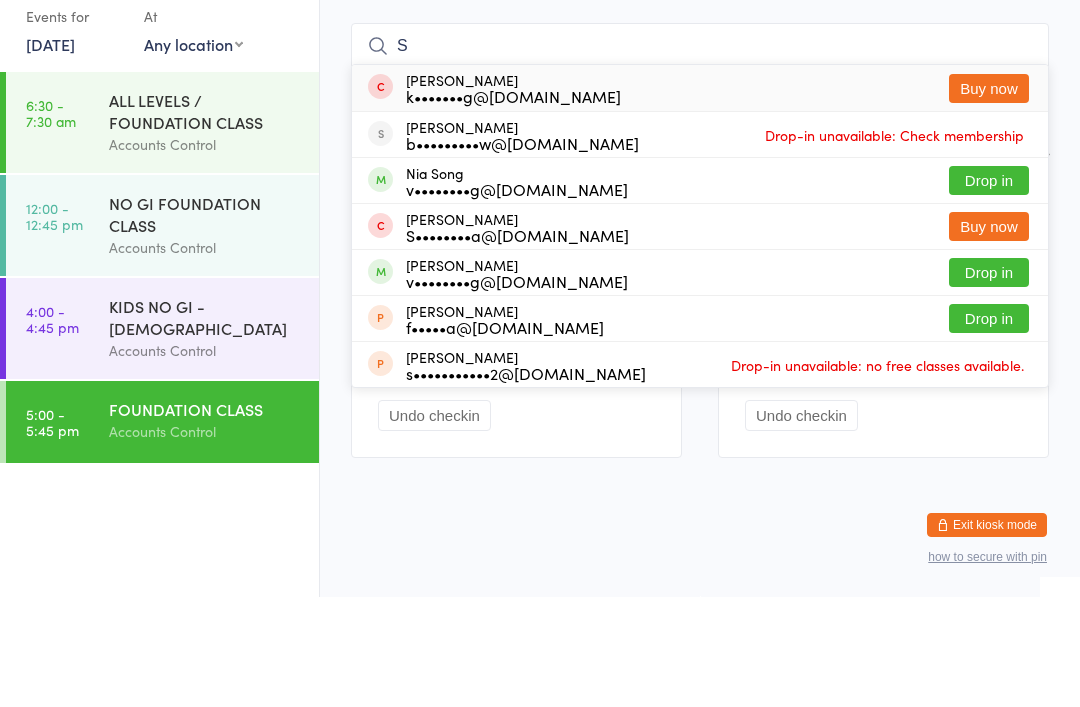 type 